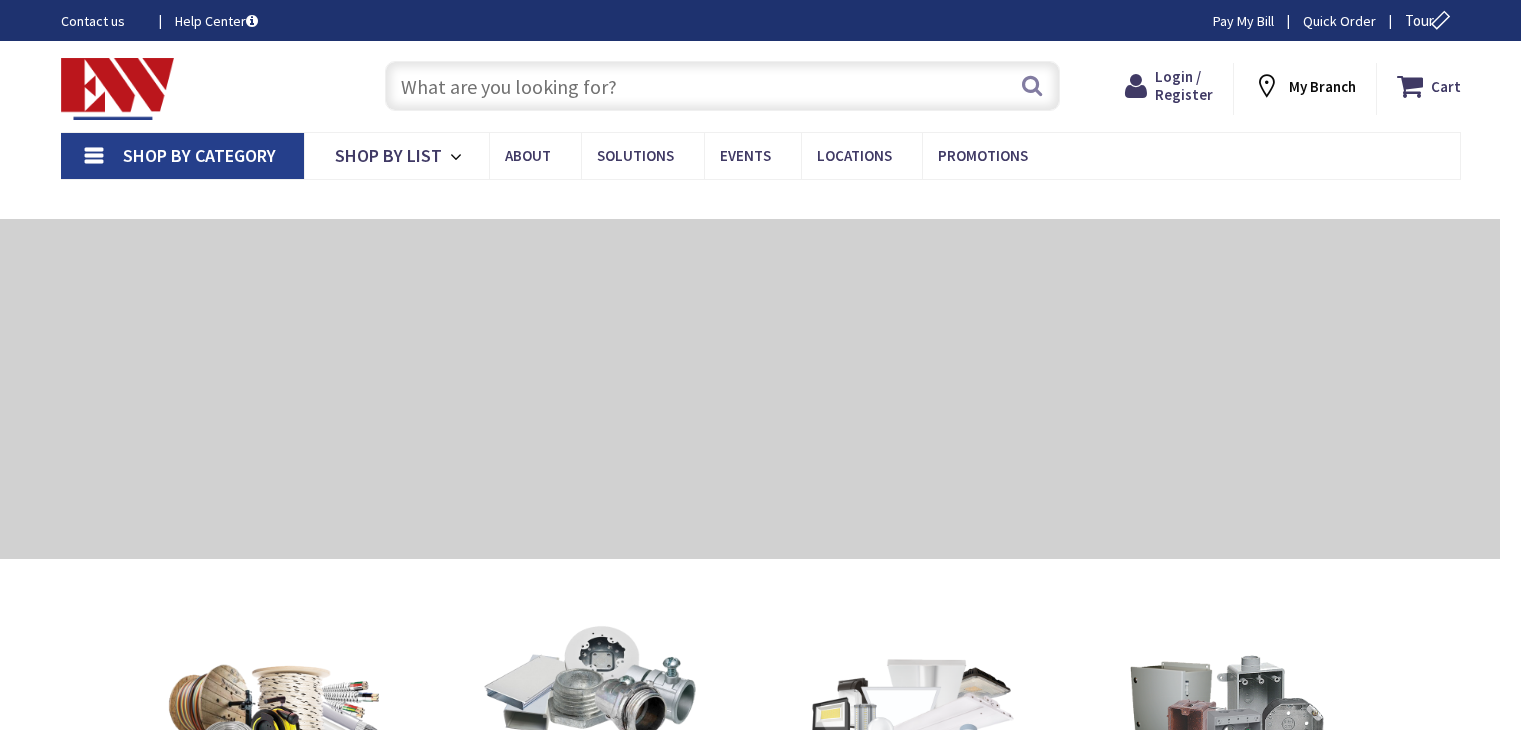 scroll, scrollTop: 0, scrollLeft: 0, axis: both 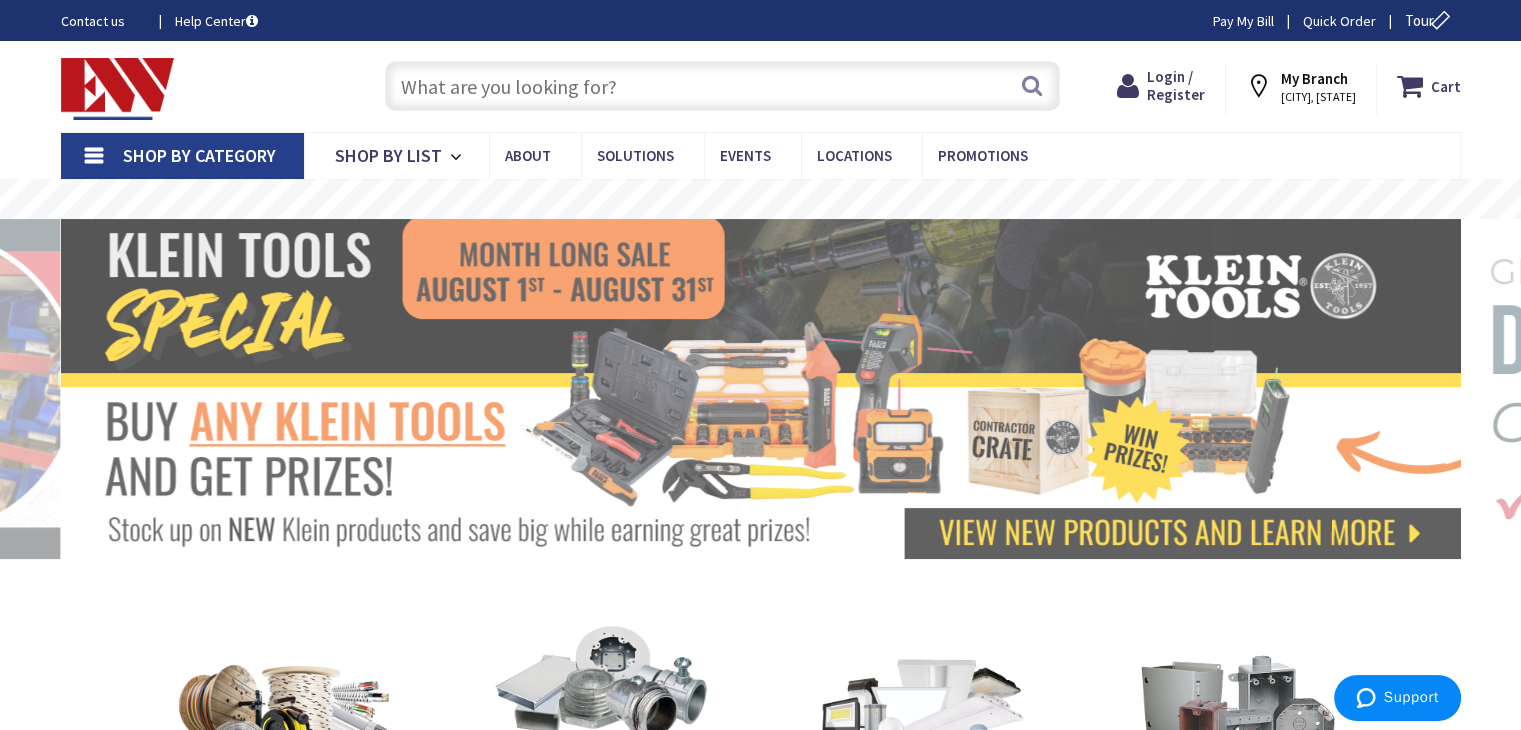click at bounding box center [722, 86] 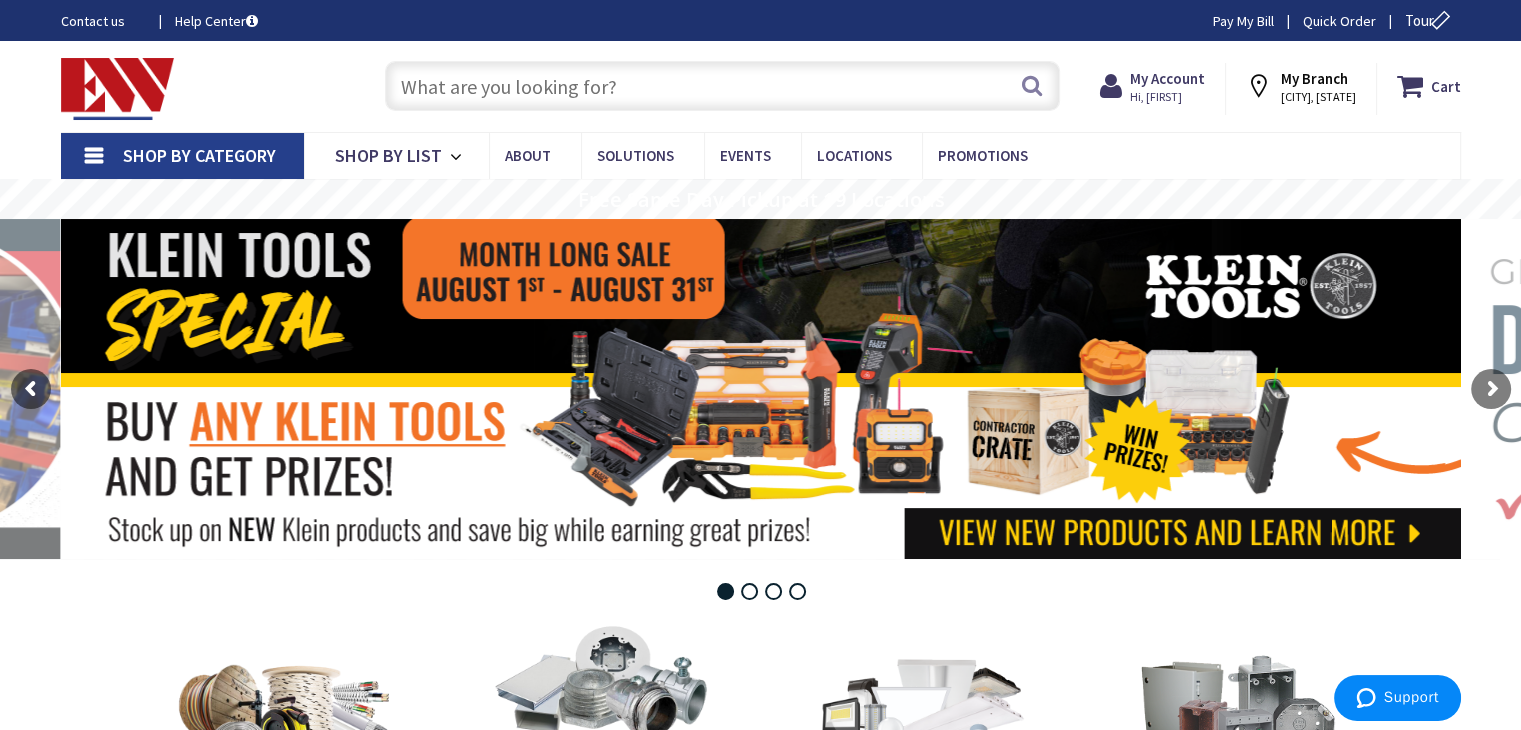 scroll, scrollTop: 0, scrollLeft: 0, axis: both 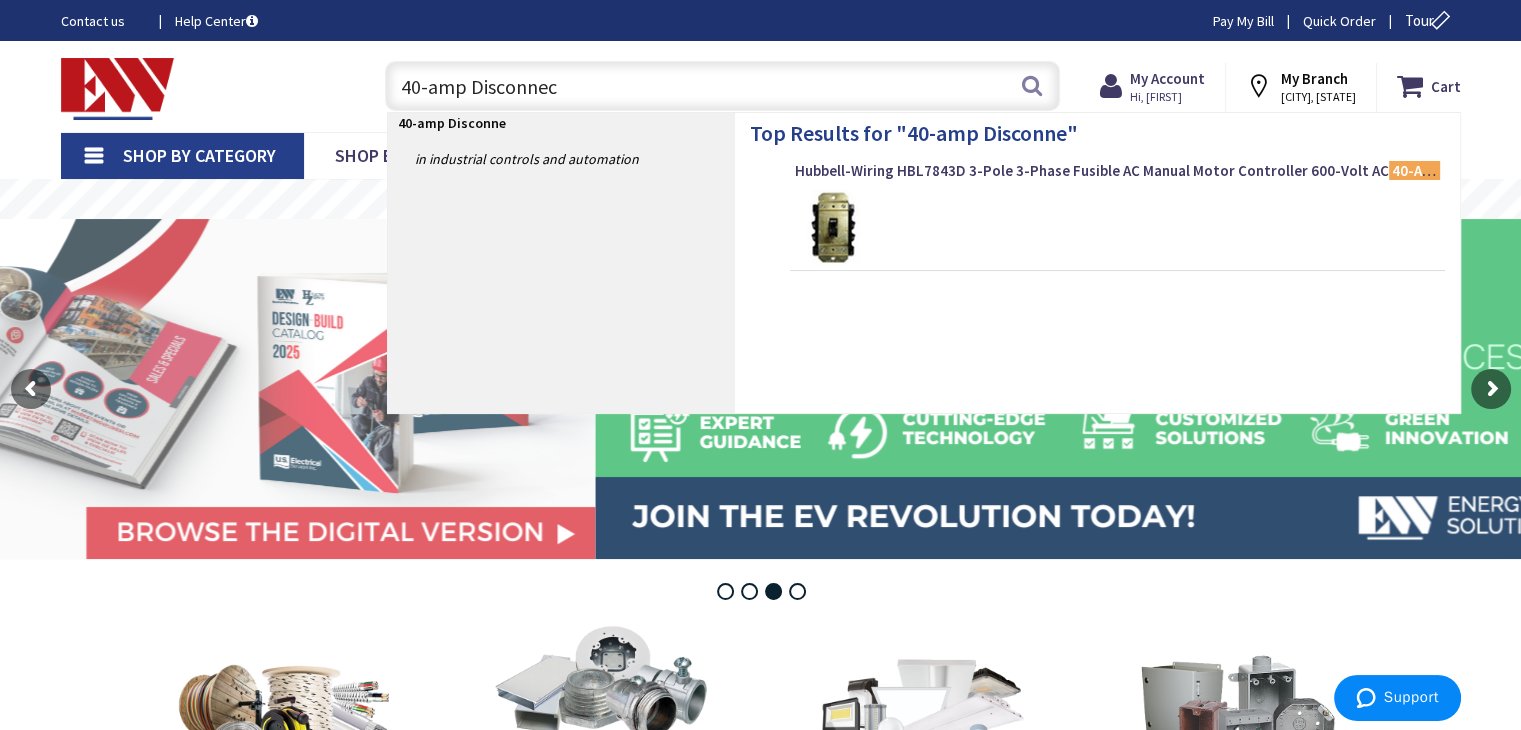type on "40-amp Disconnect" 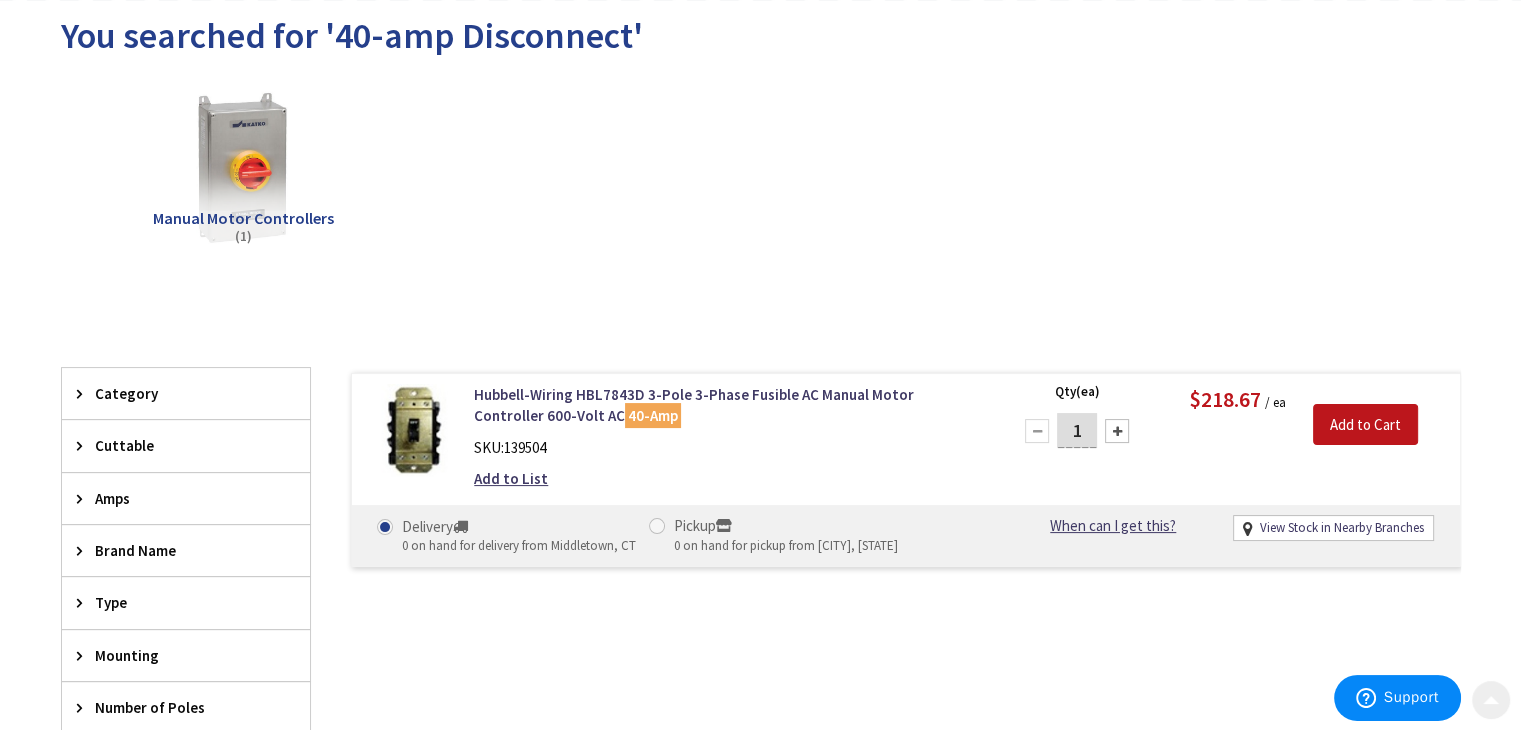 scroll, scrollTop: 300, scrollLeft: 0, axis: vertical 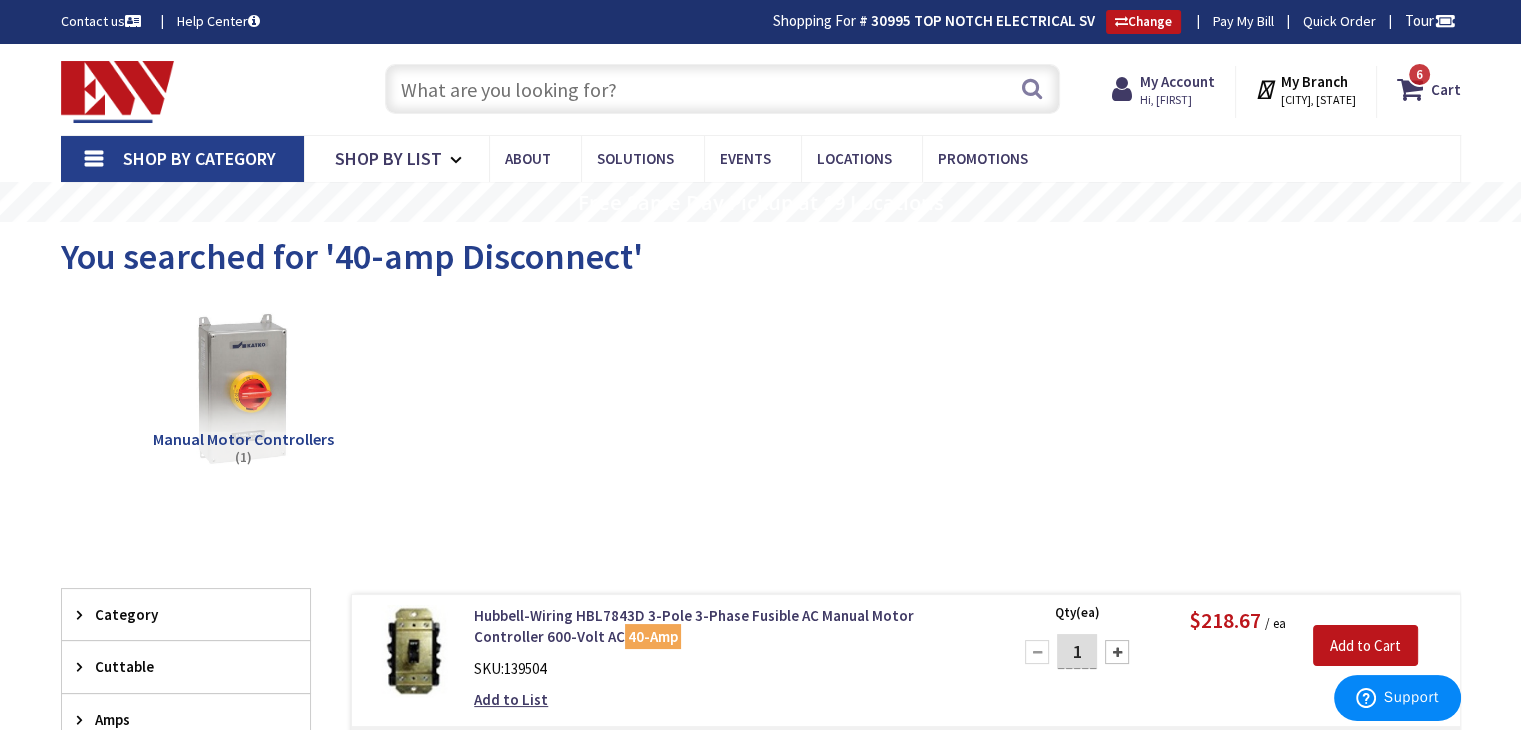 click at bounding box center [722, 89] 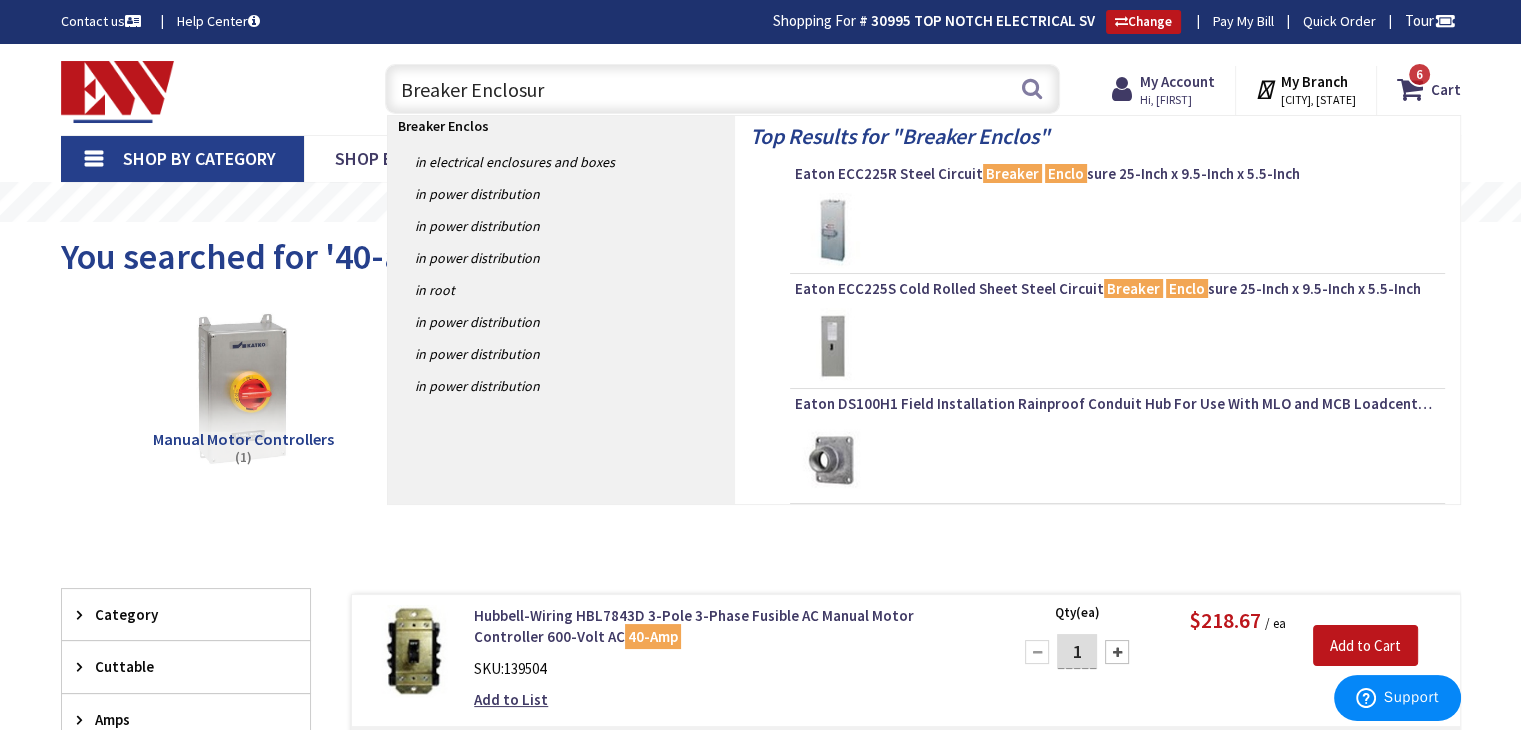 type on "Breaker Enclosure" 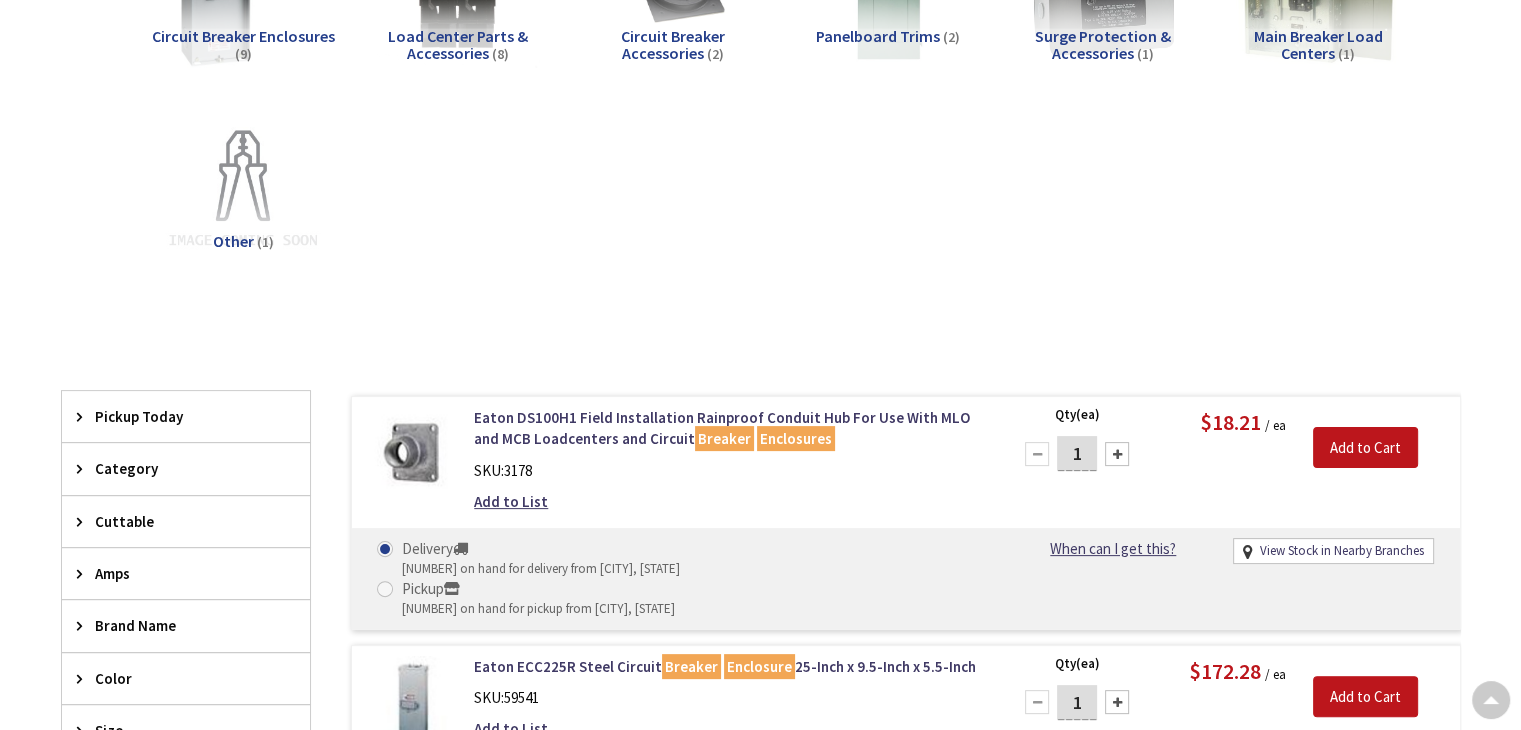scroll, scrollTop: 0, scrollLeft: 0, axis: both 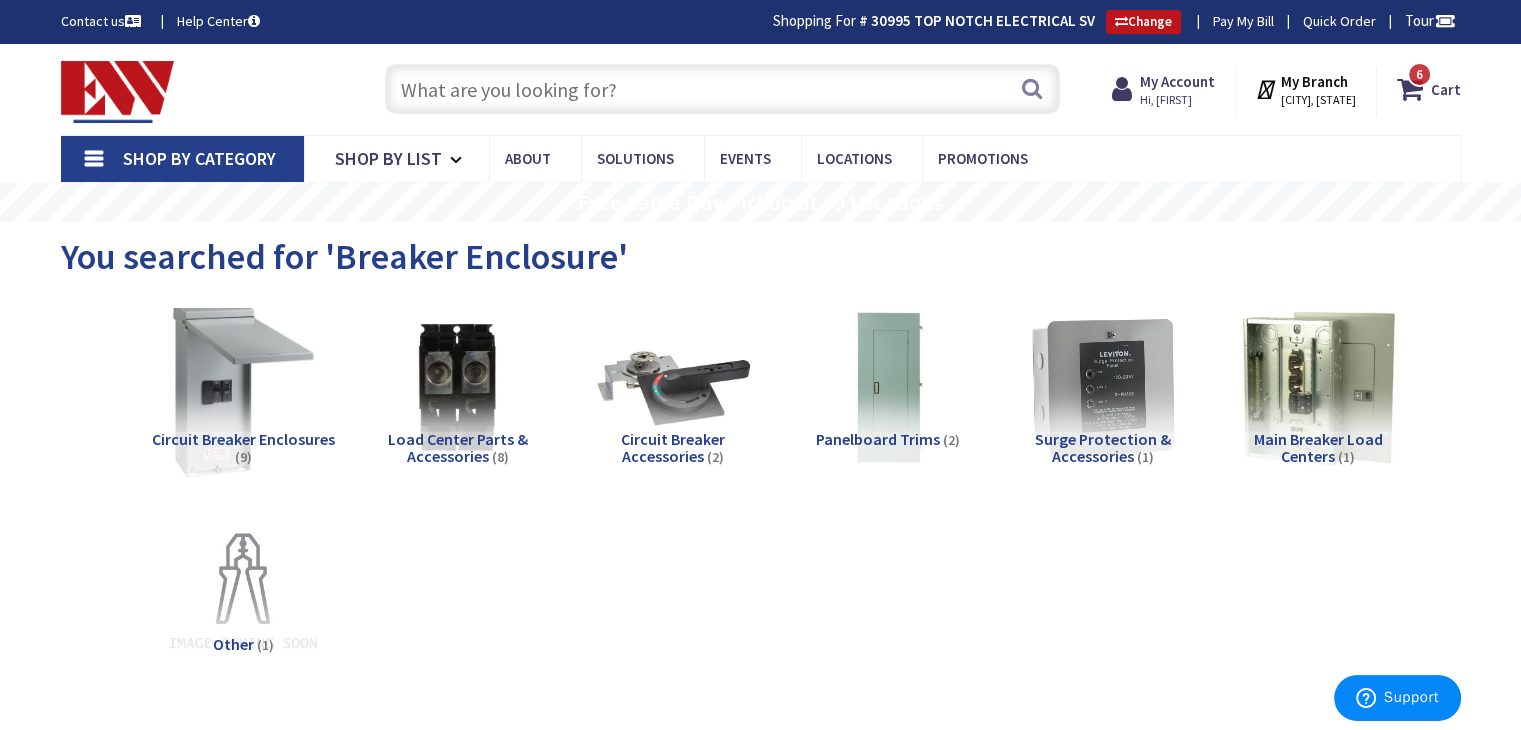 click at bounding box center [242, 388] 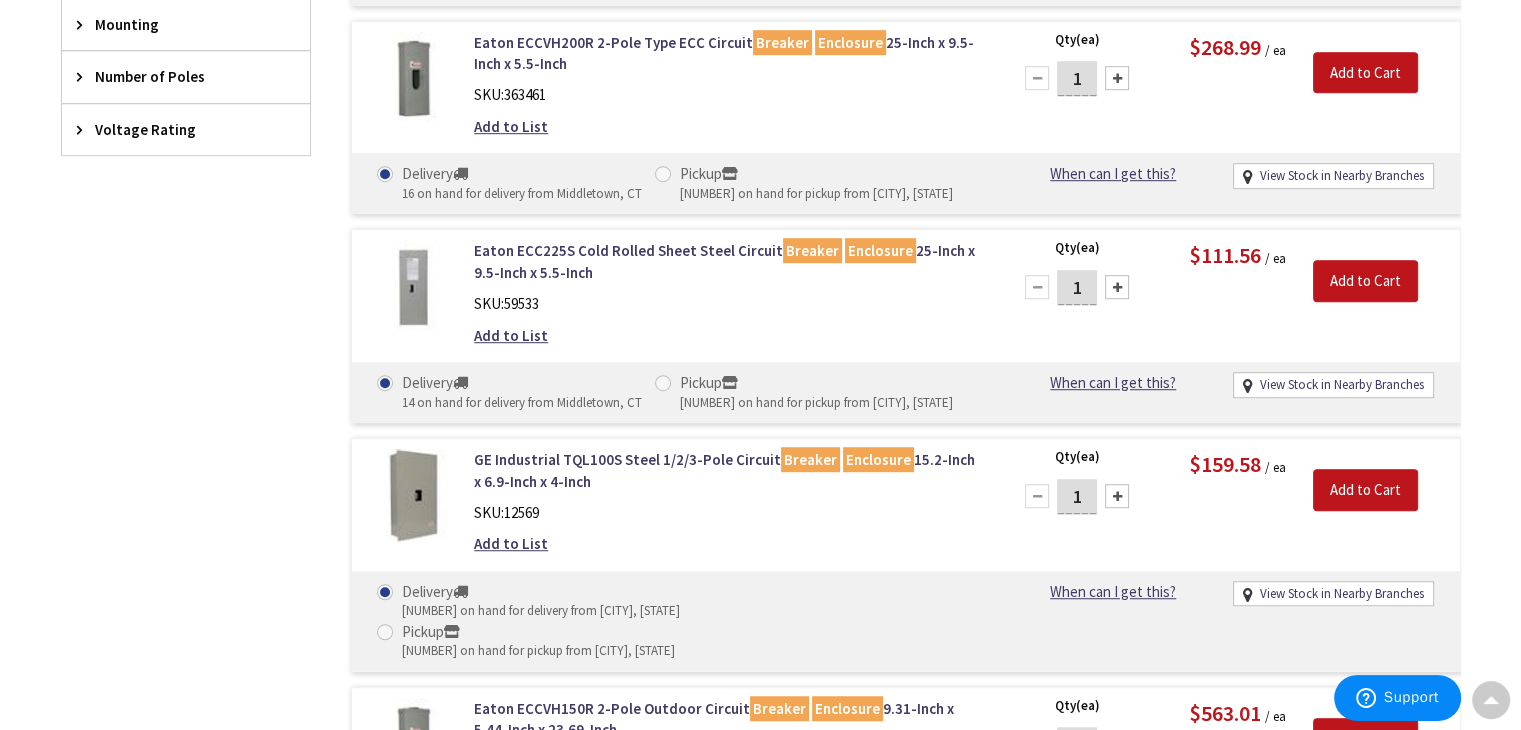 scroll, scrollTop: 1256, scrollLeft: 0, axis: vertical 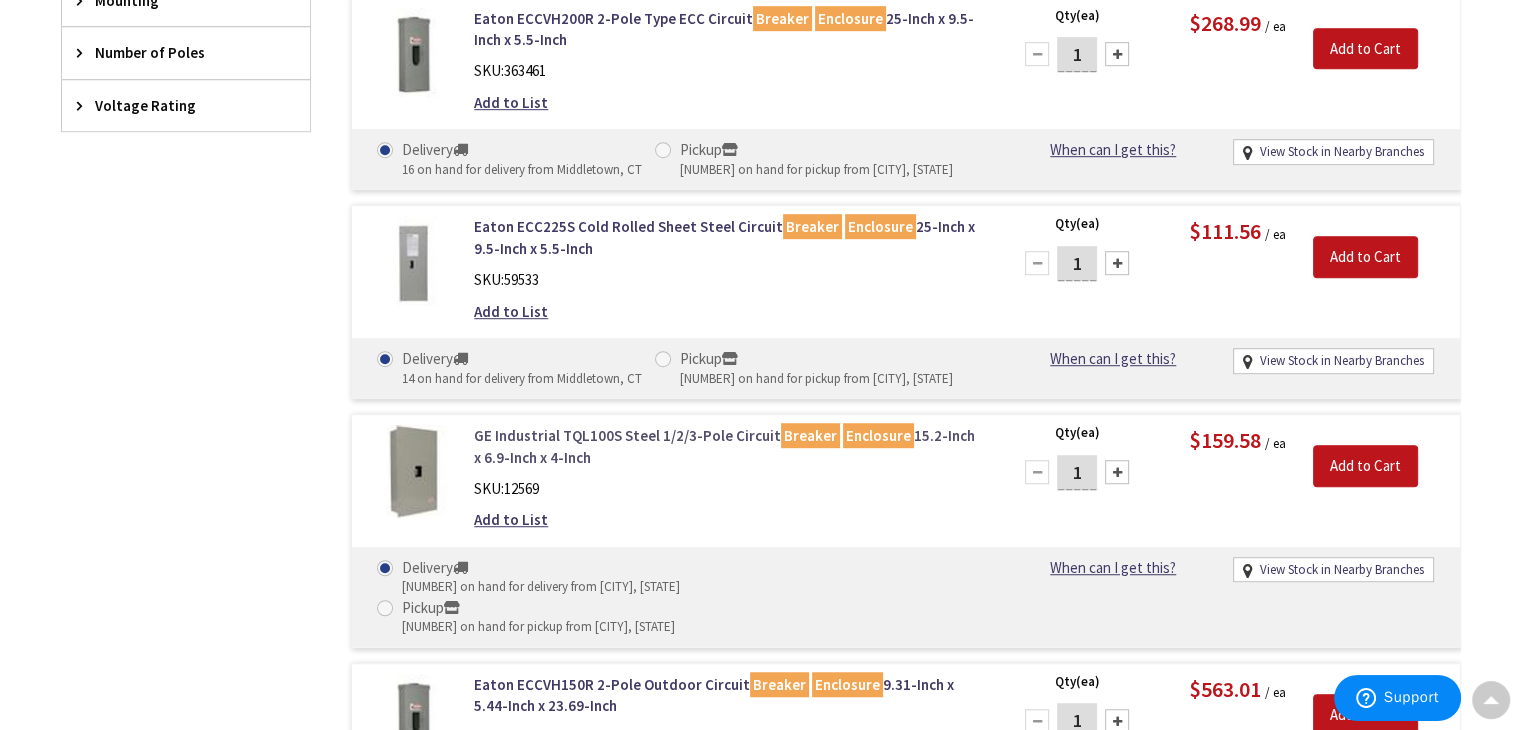 click on "GE Industrial TQL100S Steel 1/2/3-Pole Circuit  Breaker   Enclosure  15.2-Inch x 6.9-Inch x 4-Inch" at bounding box center (728, 446) 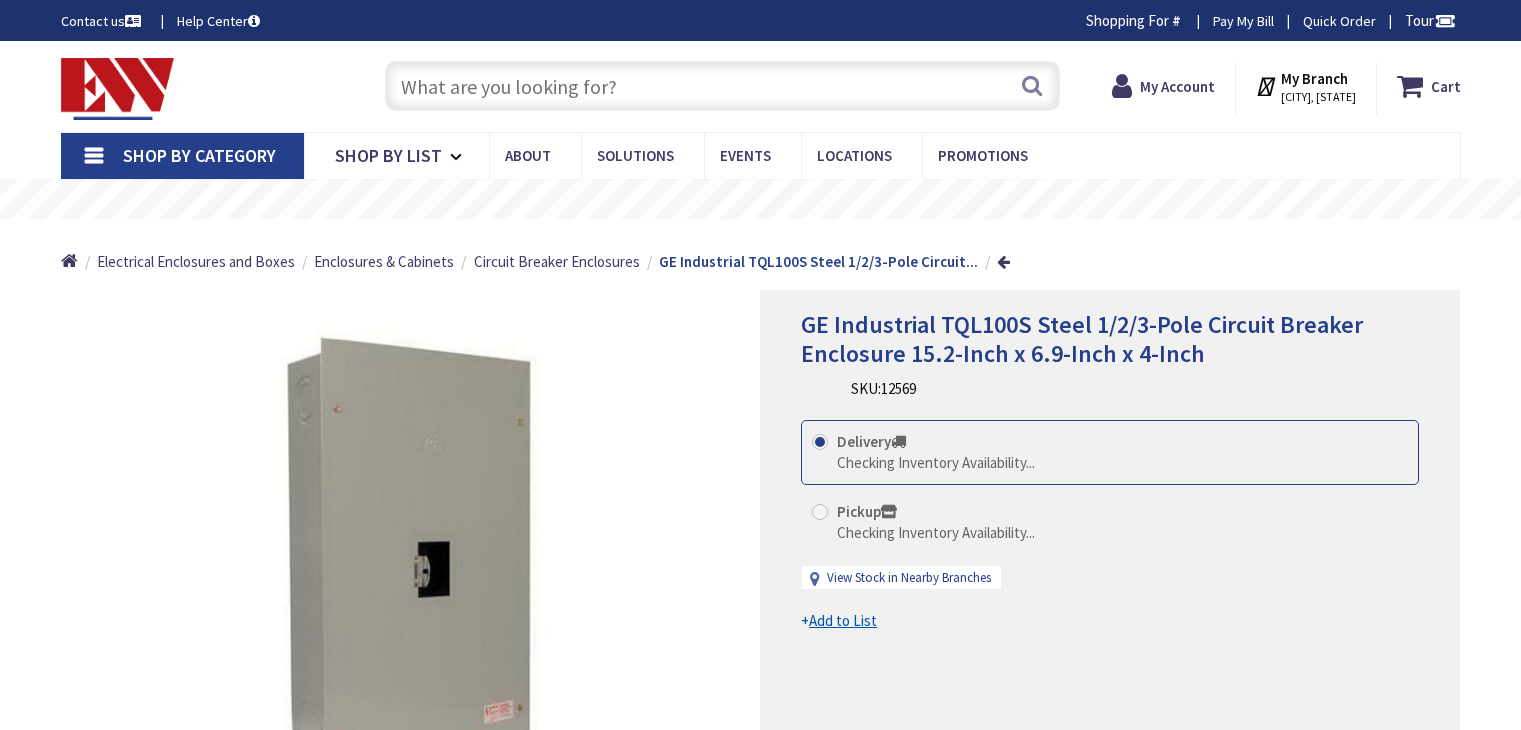 scroll, scrollTop: 0, scrollLeft: 0, axis: both 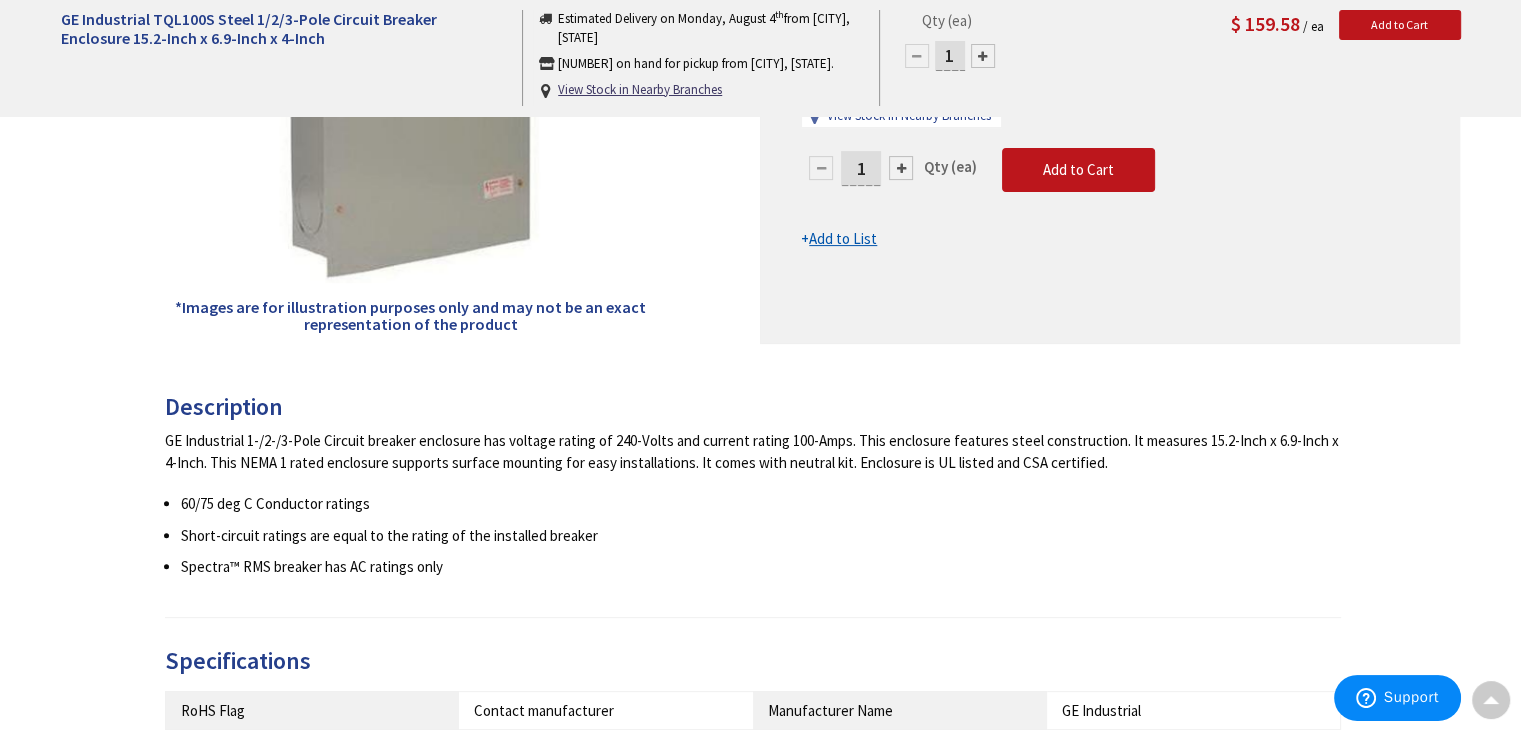 drag, startPoint x: 741, startPoint y: 381, endPoint x: 676, endPoint y: 358, distance: 68.94926 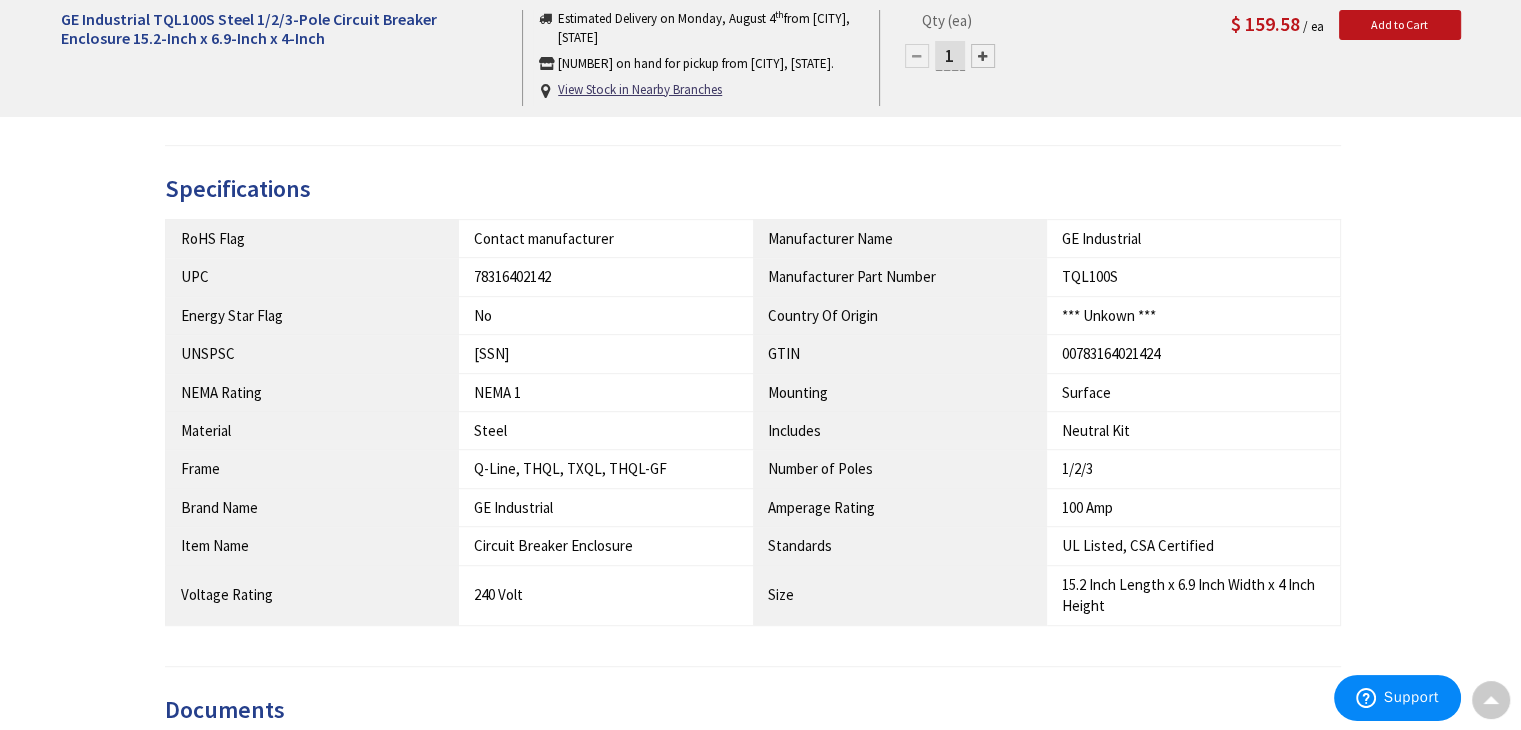 scroll, scrollTop: 1400, scrollLeft: 0, axis: vertical 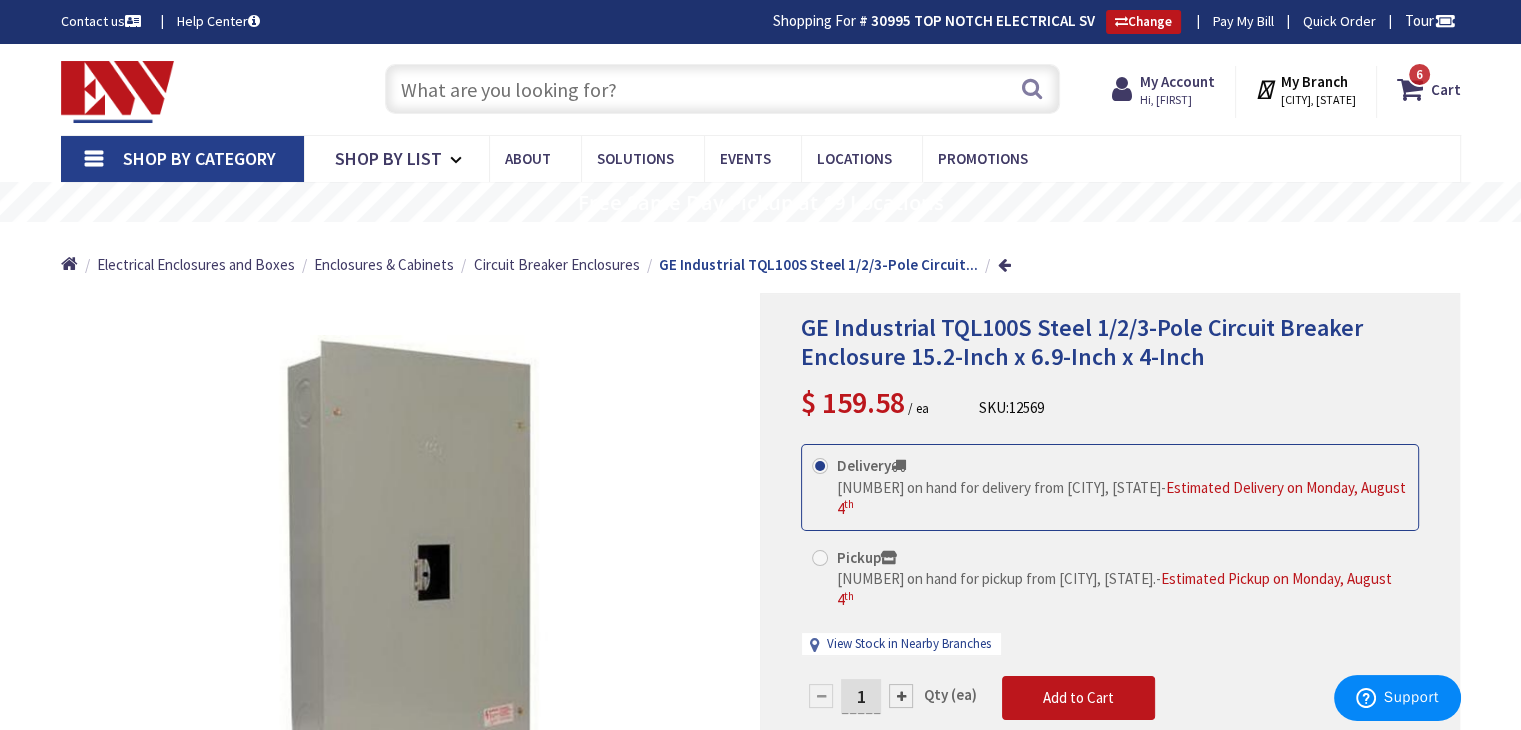 click at bounding box center (722, 89) 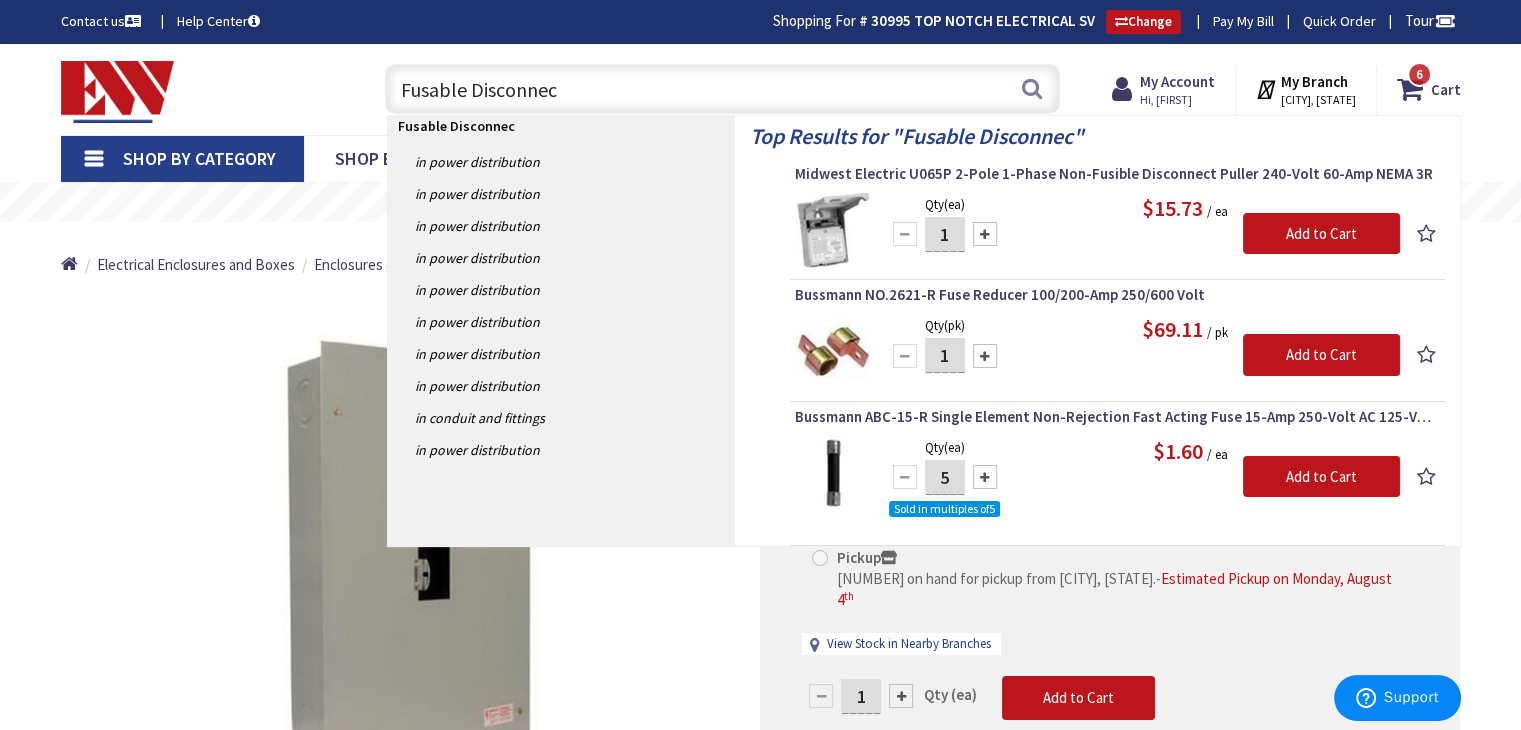 type on "Fusable Disconnect" 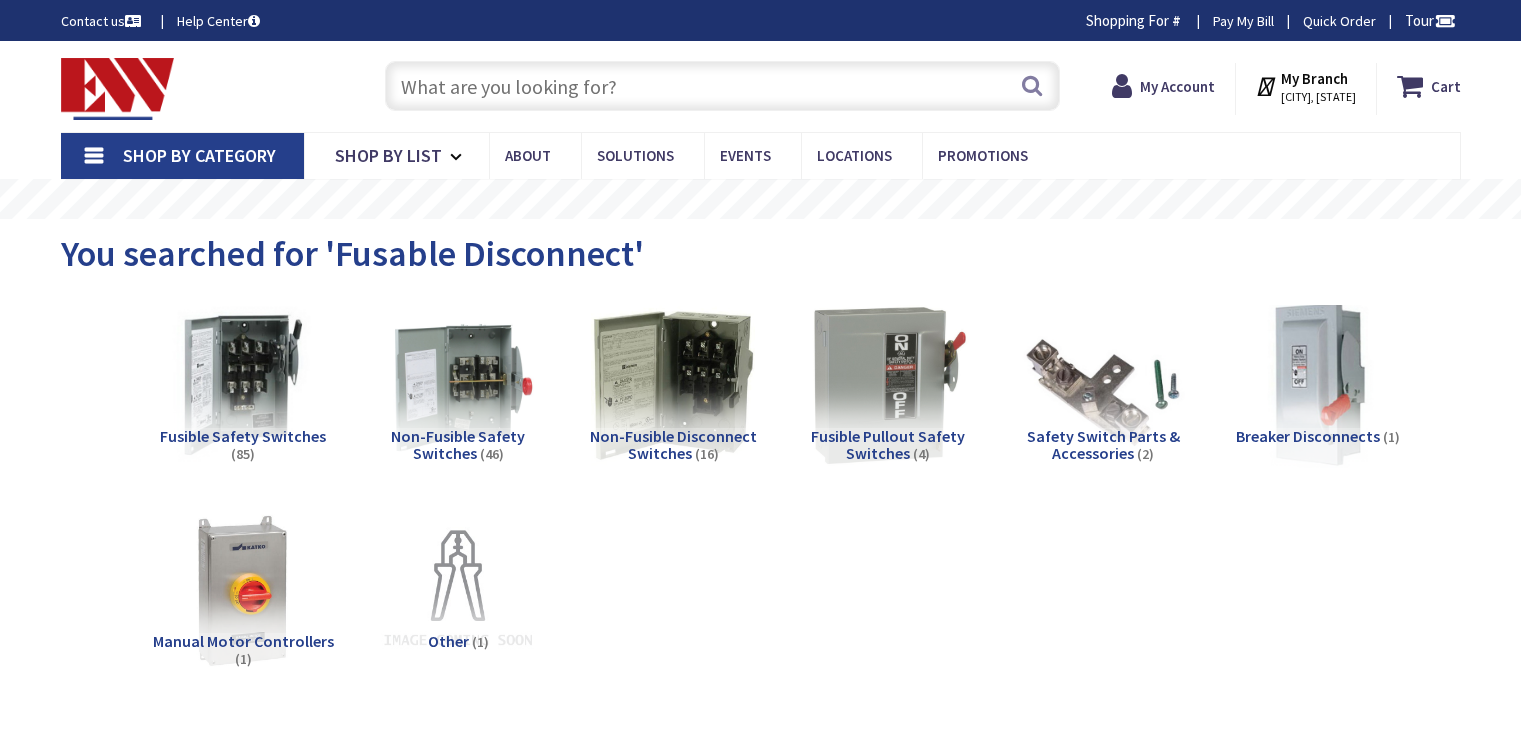 scroll, scrollTop: 0, scrollLeft: 0, axis: both 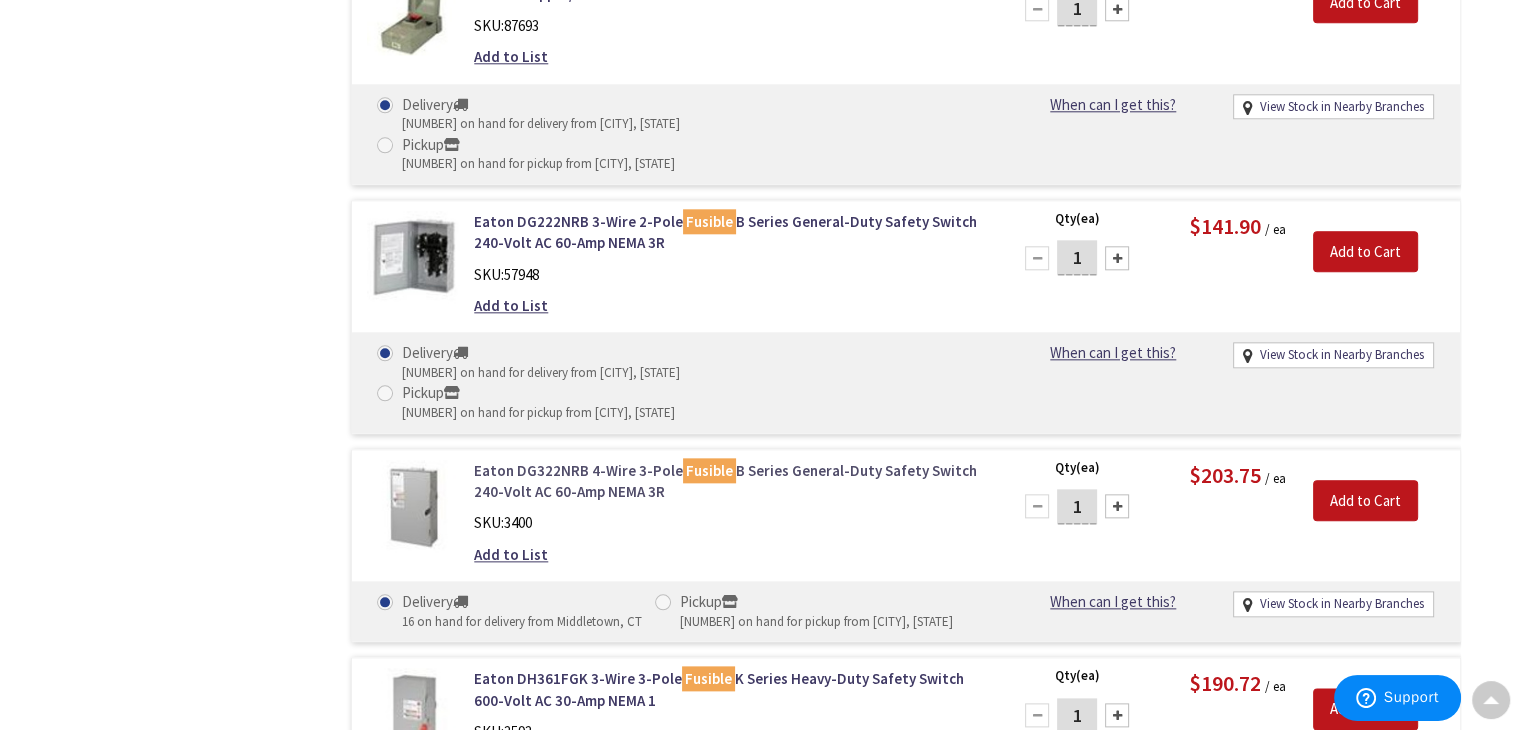 click on "Eaton DG322NRB 4-Wire 3-Pole  Fusible  B Series General-Duty Safety Switch 240-Volt AC 60-Amp NEMA 3R" at bounding box center [728, 481] 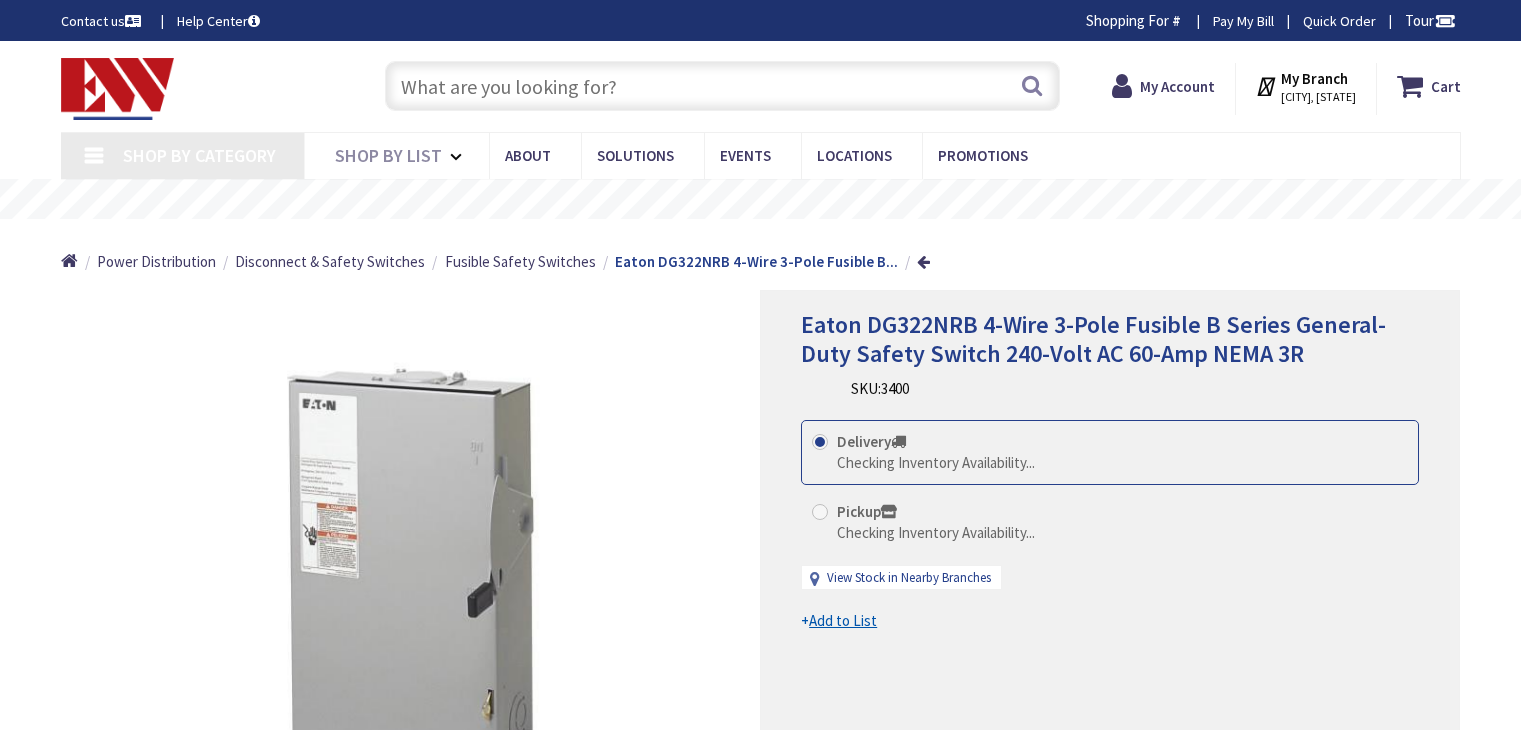 scroll, scrollTop: 0, scrollLeft: 0, axis: both 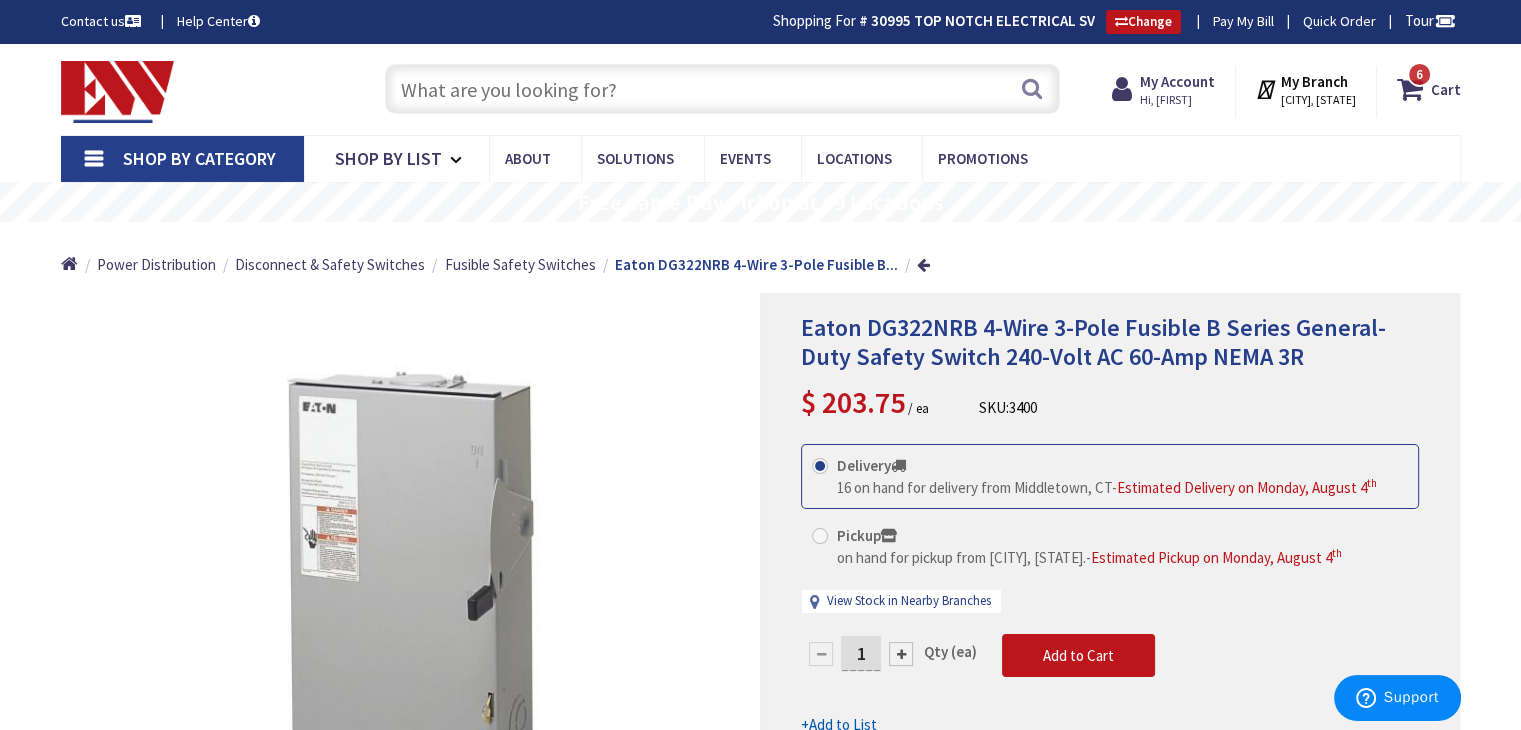 click at bounding box center [722, 89] 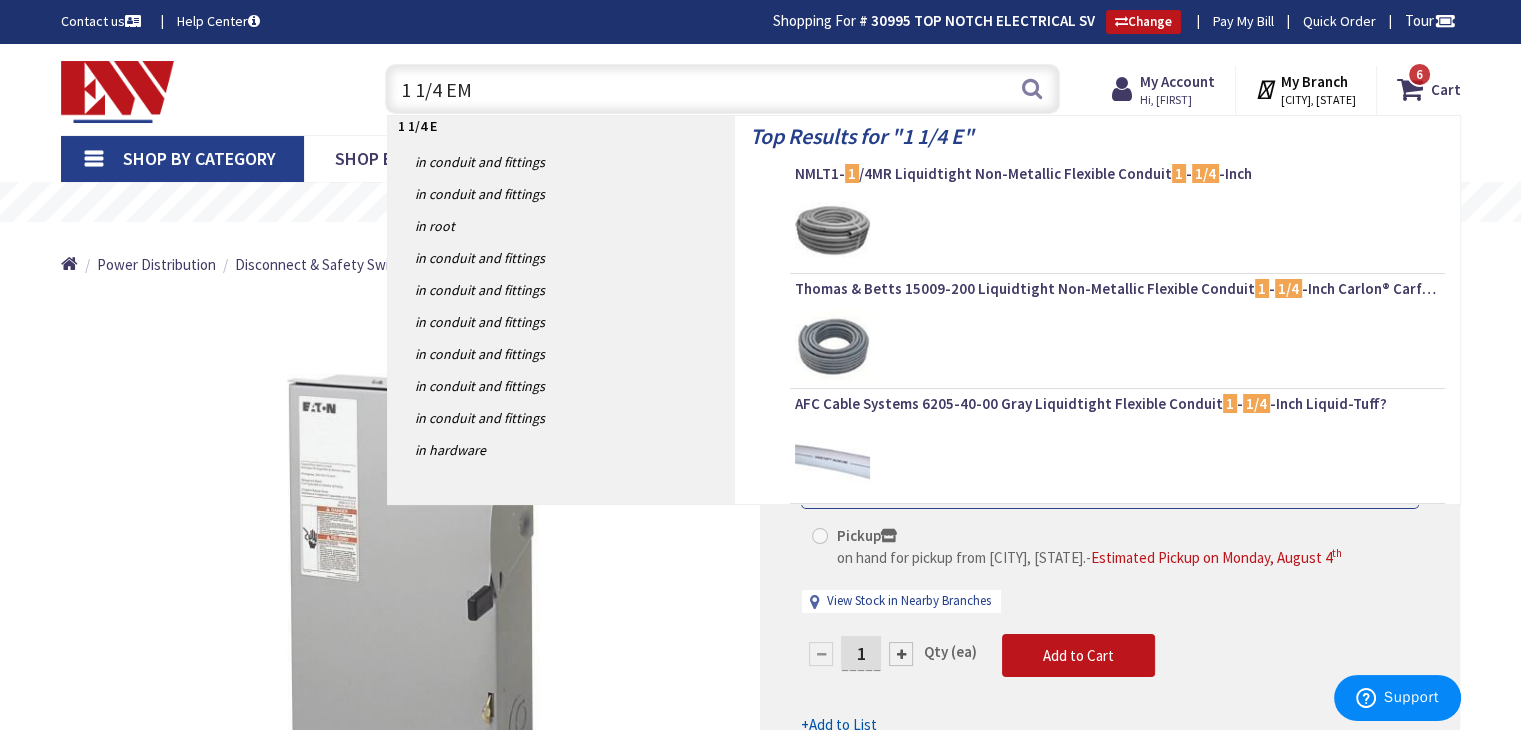 type on "1 1/4 EMT" 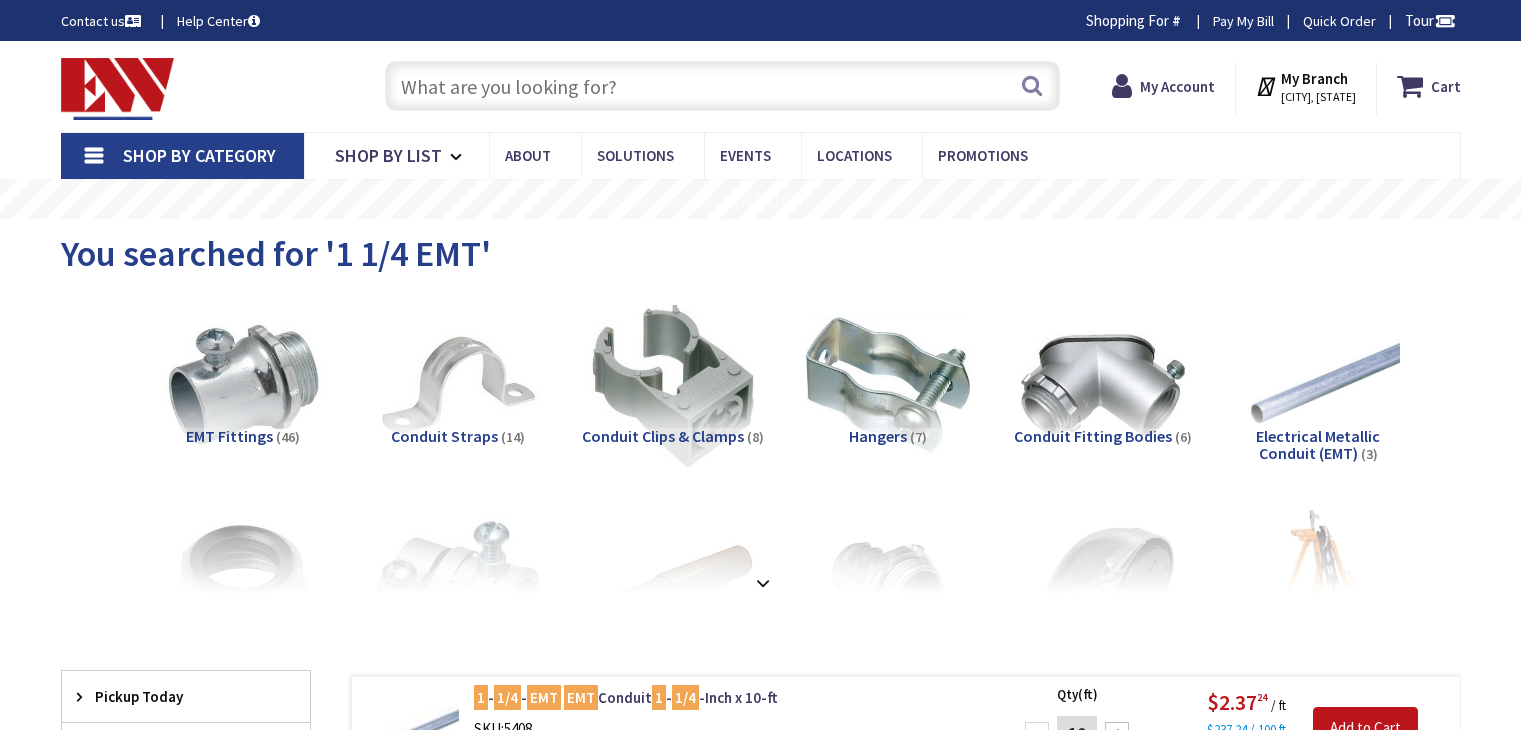scroll, scrollTop: 0, scrollLeft: 0, axis: both 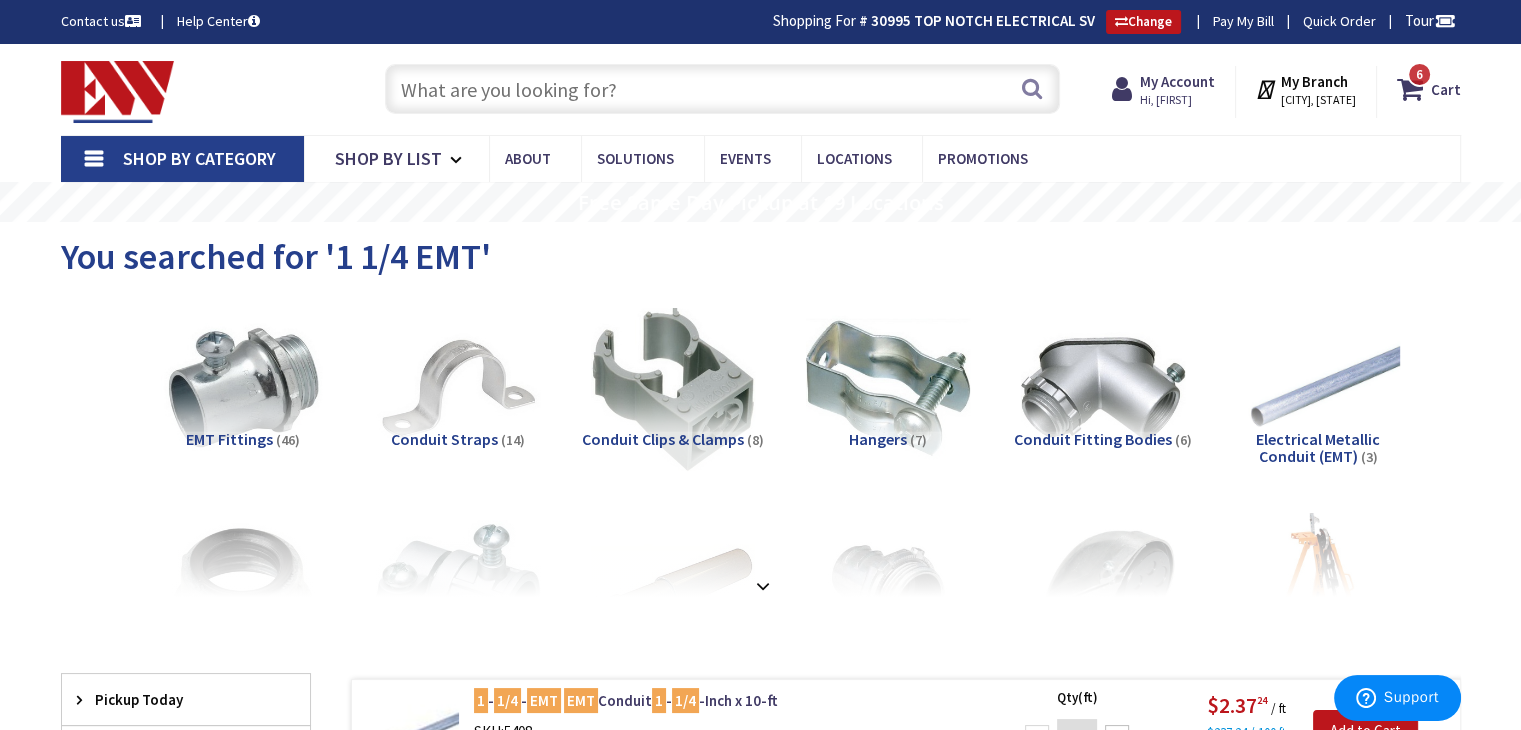click at bounding box center (722, 89) 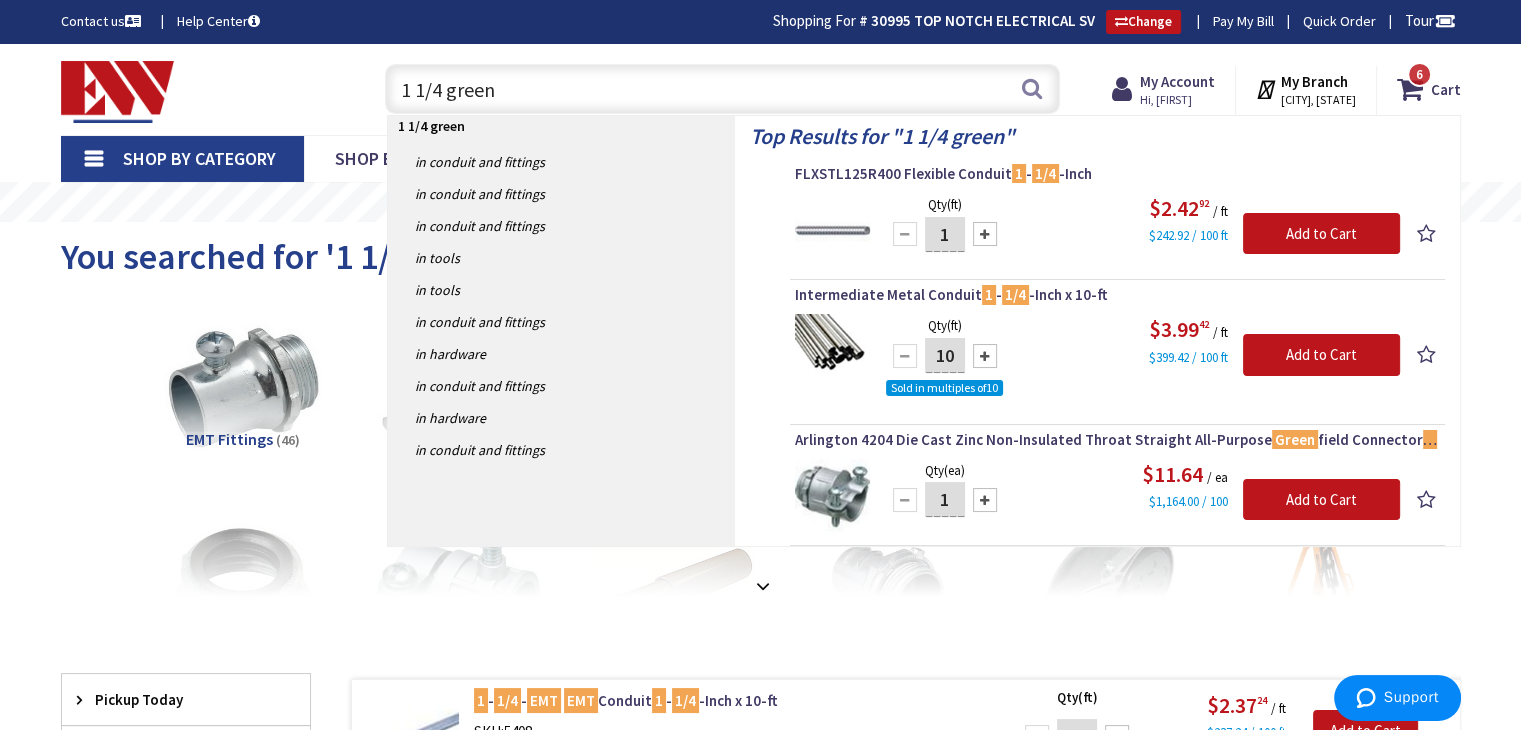 type on "1 1/4 green" 